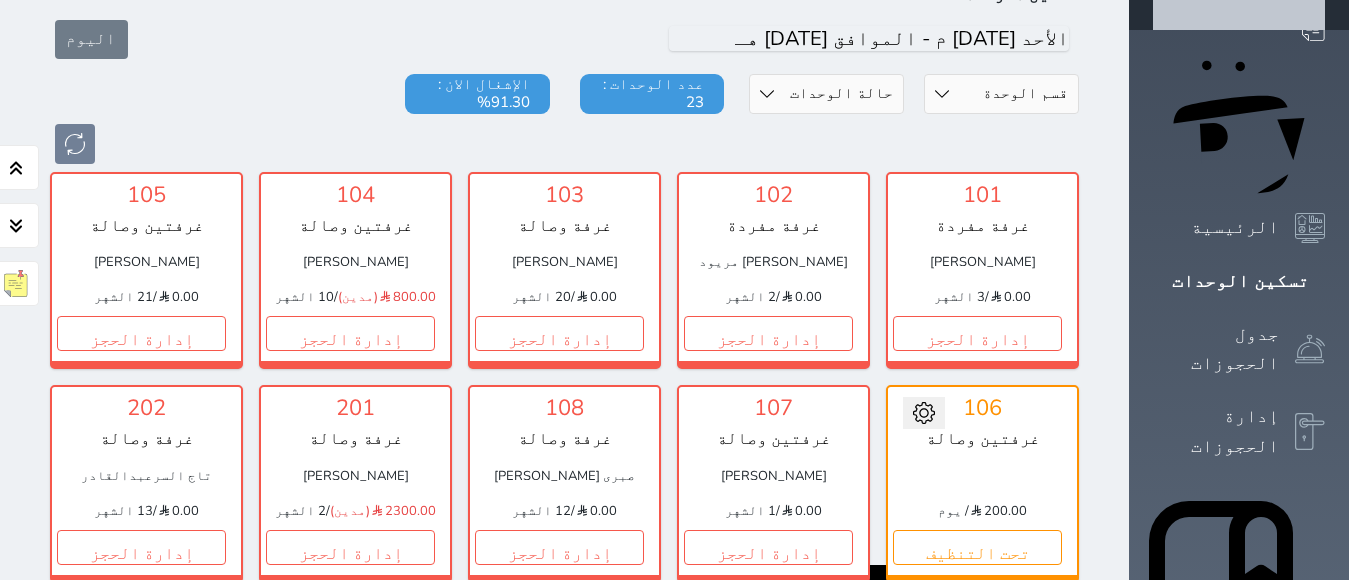 scroll, scrollTop: 178, scrollLeft: 0, axis: vertical 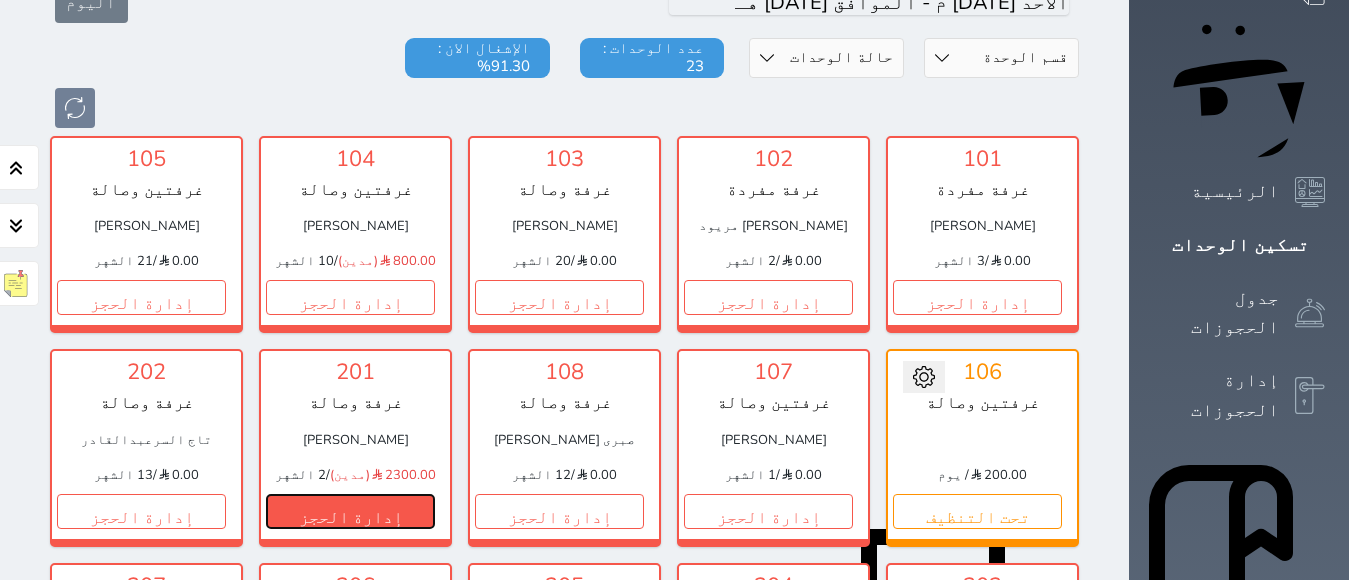 click on "إدارة الحجز" at bounding box center [350, 511] 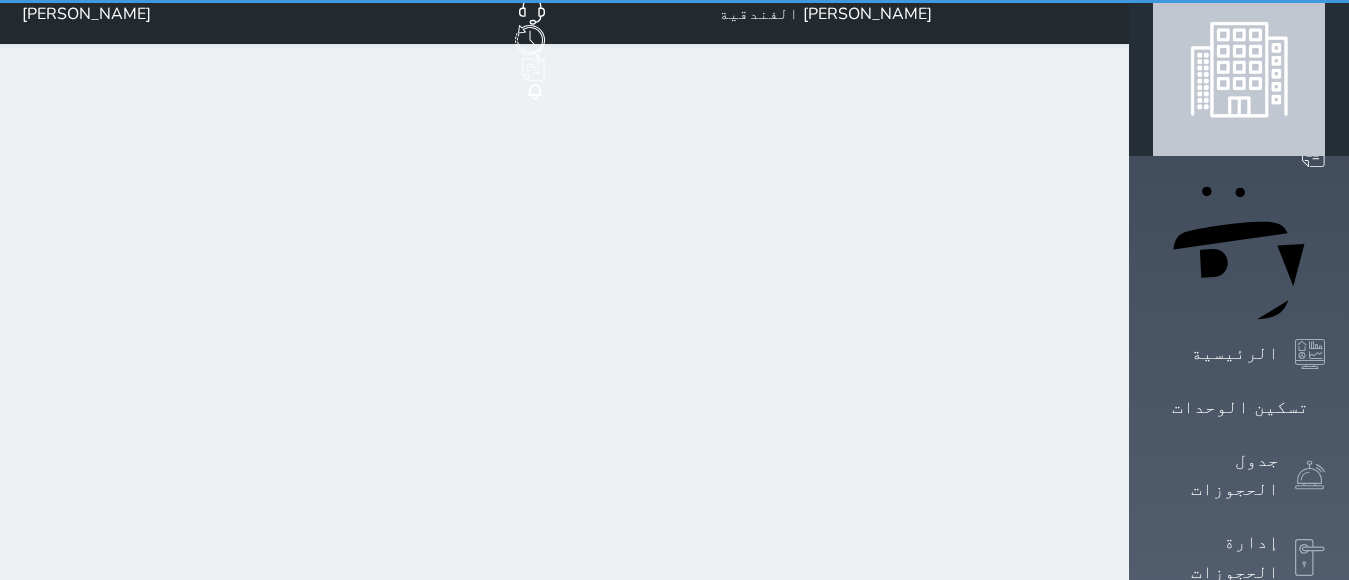 scroll, scrollTop: 0, scrollLeft: 0, axis: both 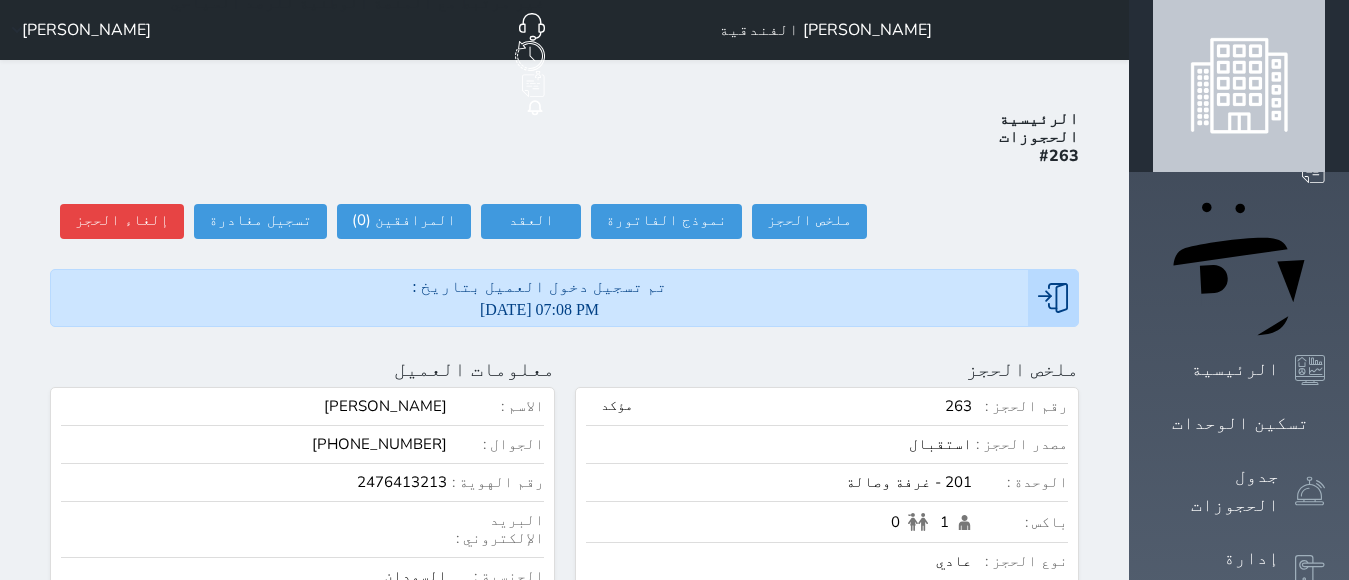 select 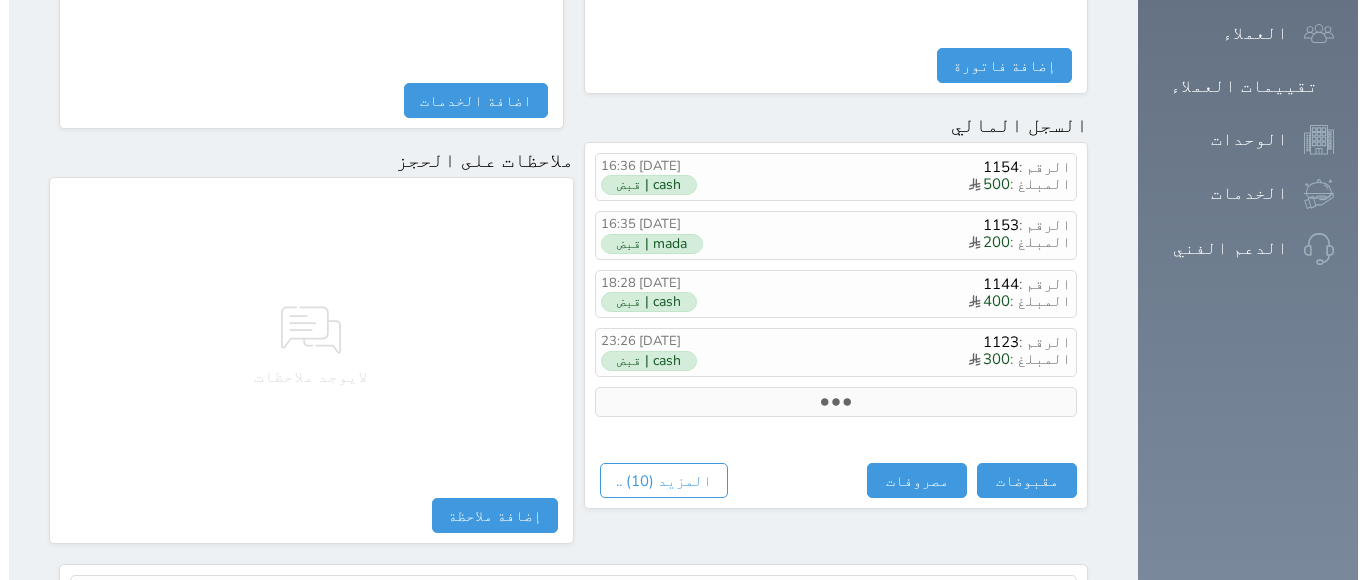scroll, scrollTop: 1145, scrollLeft: 0, axis: vertical 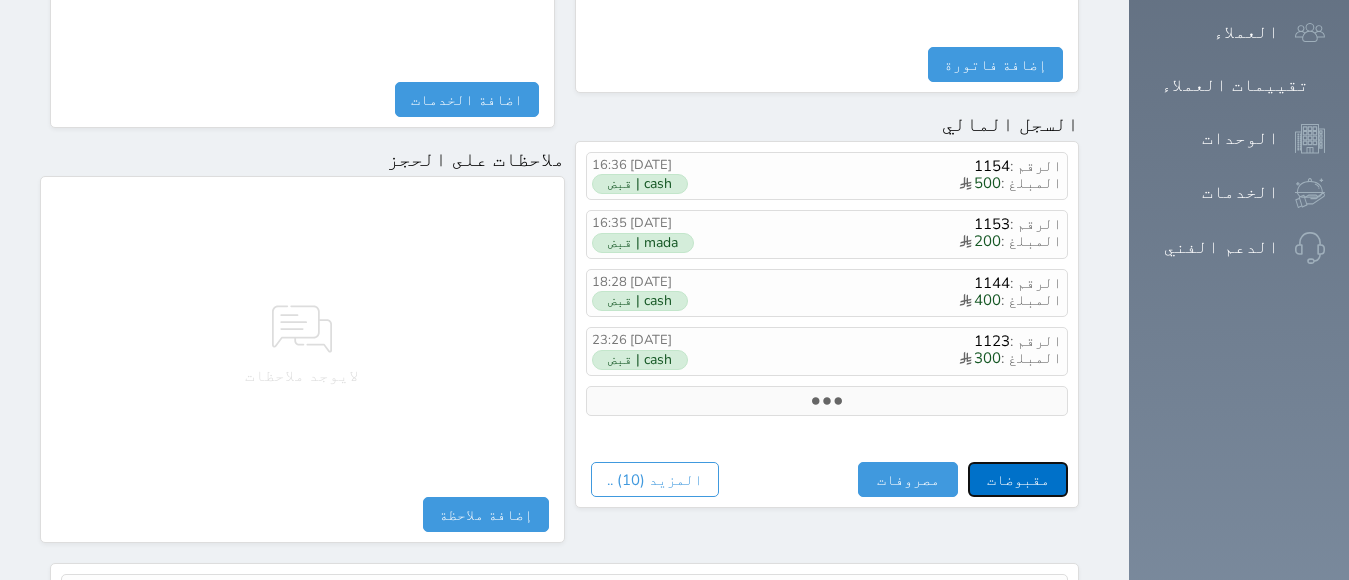 click on "مقبوضات" at bounding box center (1018, 479) 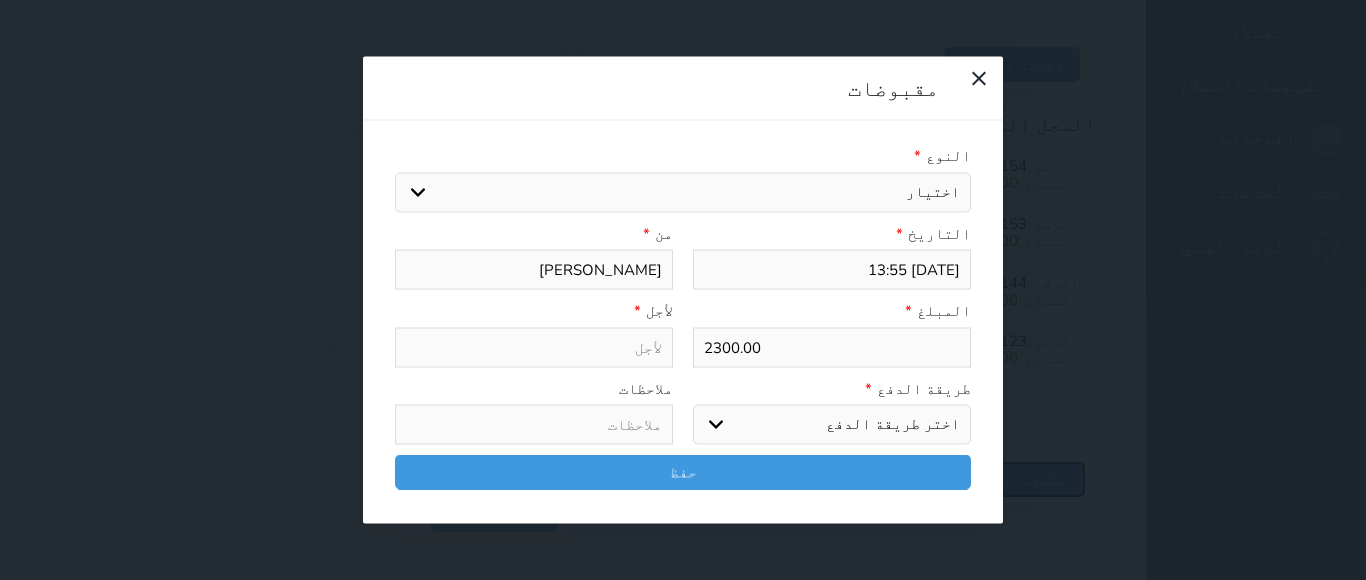 select 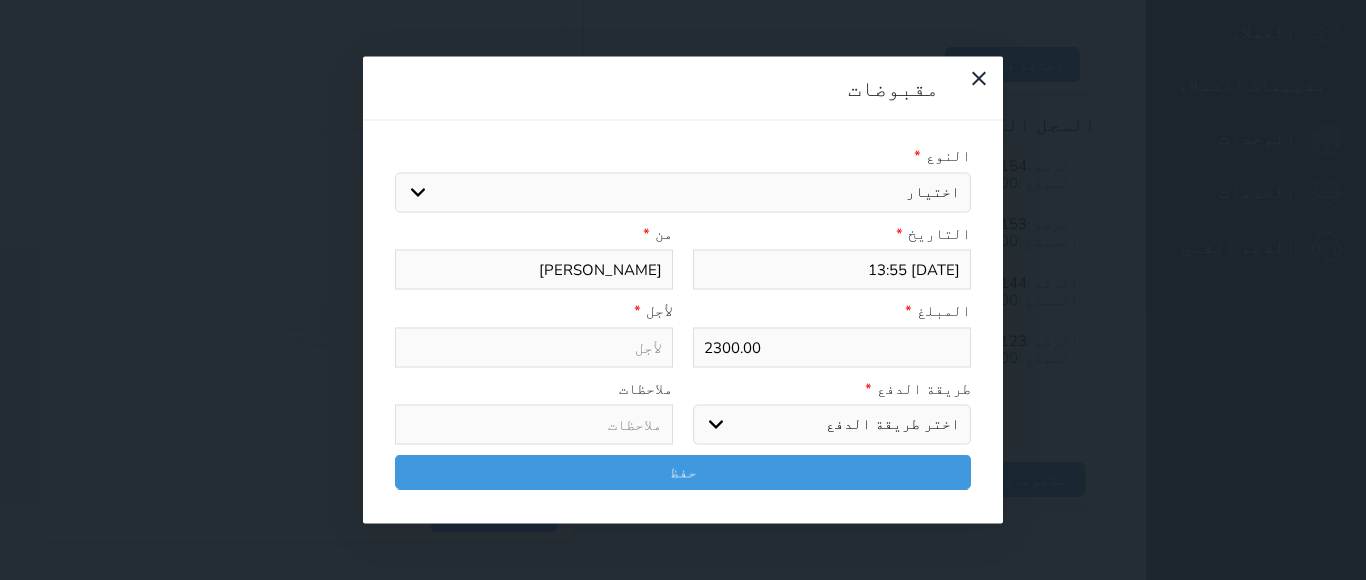 click on "اختيار   مقبوضات عامة قيمة إيجار فواتير تامين عربون لا ينطبق آخر مغسلة واي فاي - الإنترنت مواقف السيارات طعام الأغذية والمشروبات مشروبات المشروبات الباردة المشروبات الساخنة الإفطار غداء عشاء مخبز و كعك حمام سباحة الصالة الرياضية سبا و خدمات الجمال اختيار وإسقاط (خدمات النقل) ميني بار كابل - تلفزيون سرير إضافي تصفيف الشعر التسوق خدمات الجولات السياحية المنظمة خدمات الدليل السياحي" at bounding box center [683, 192] 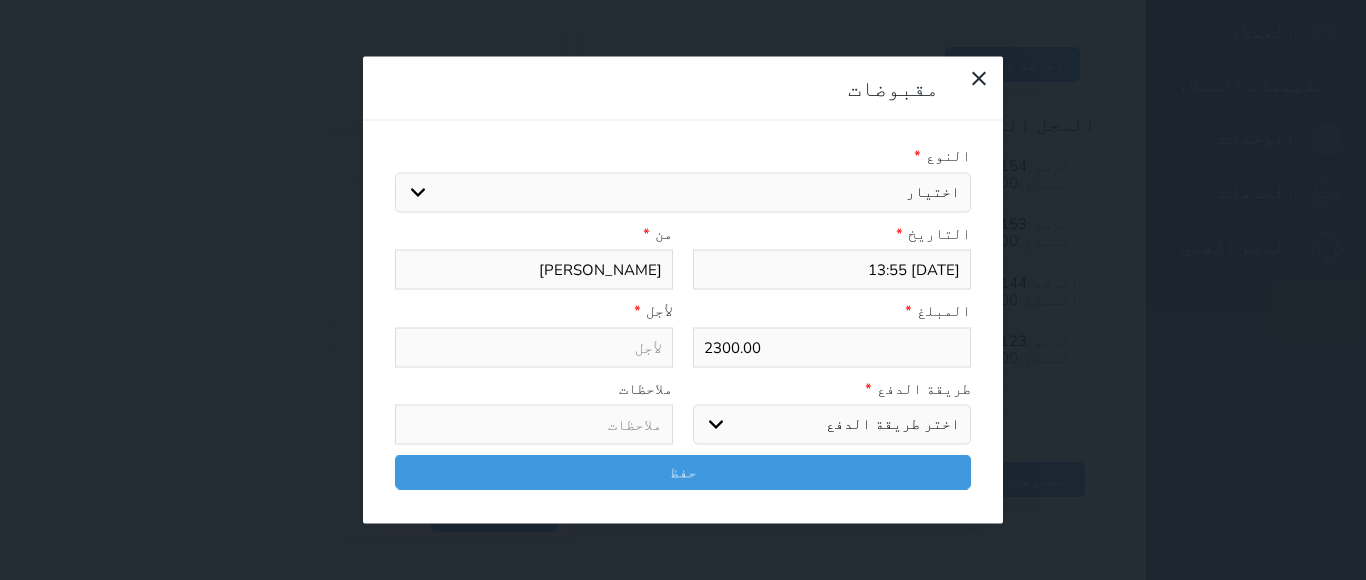 select on "126208" 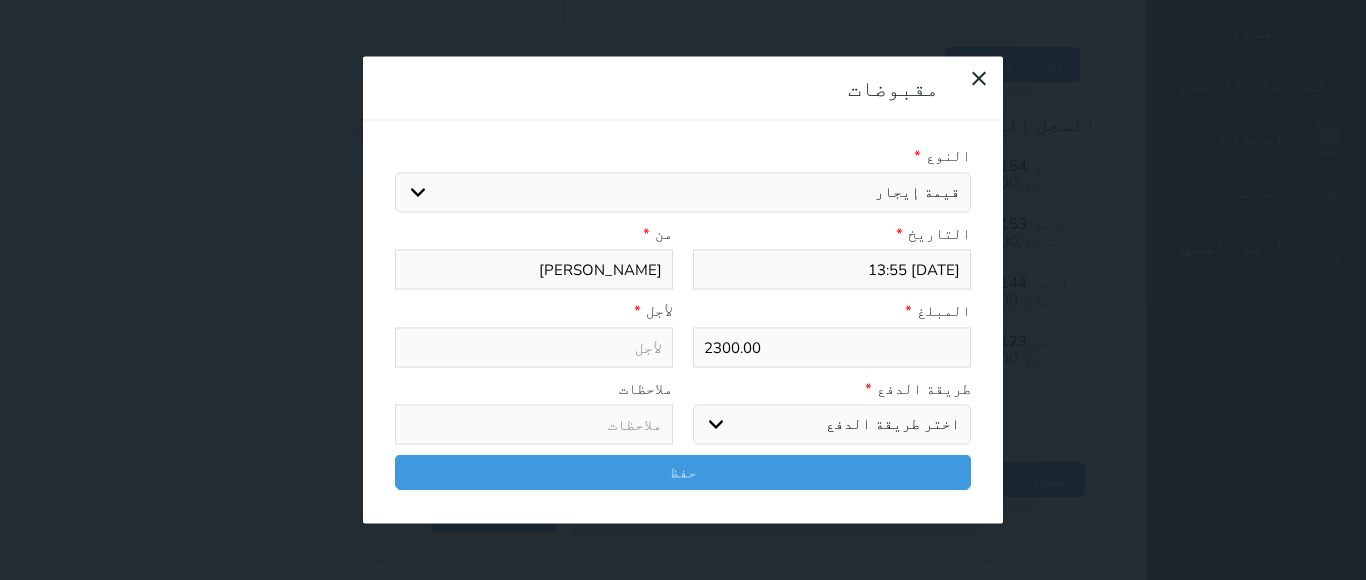click on "اختيار   مقبوضات عامة قيمة إيجار فواتير تامين عربون لا ينطبق آخر مغسلة واي فاي - الإنترنت مواقف السيارات طعام الأغذية والمشروبات مشروبات المشروبات الباردة المشروبات الساخنة الإفطار غداء عشاء مخبز و كعك حمام سباحة الصالة الرياضية سبا و خدمات الجمال اختيار وإسقاط (خدمات النقل) ميني بار كابل - تلفزيون سرير إضافي تصفيف الشعر التسوق خدمات الجولات السياحية المنظمة خدمات الدليل السياحي" at bounding box center (683, 192) 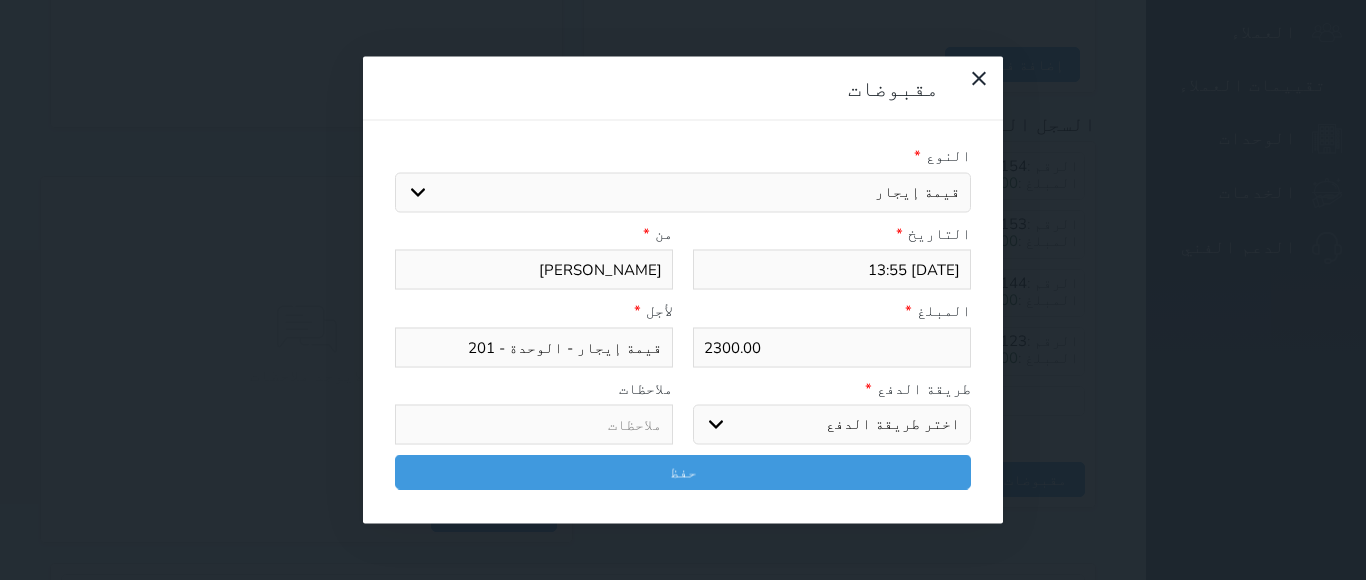 click on "2300.00" at bounding box center [832, 347] 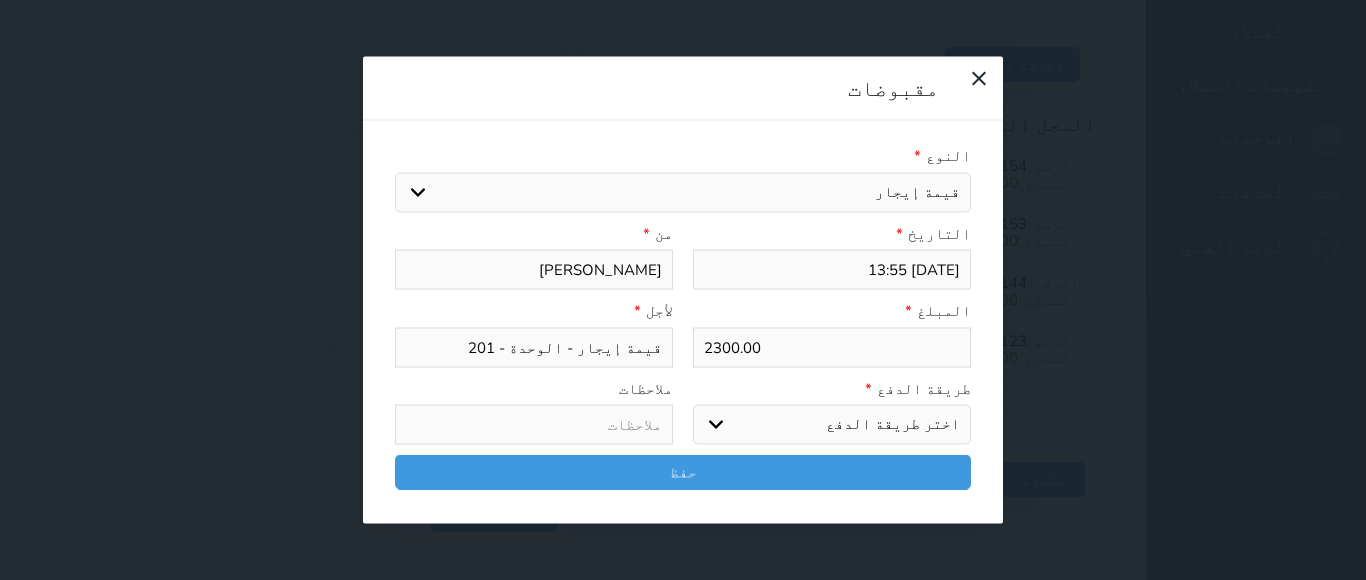 type on "2300.0" 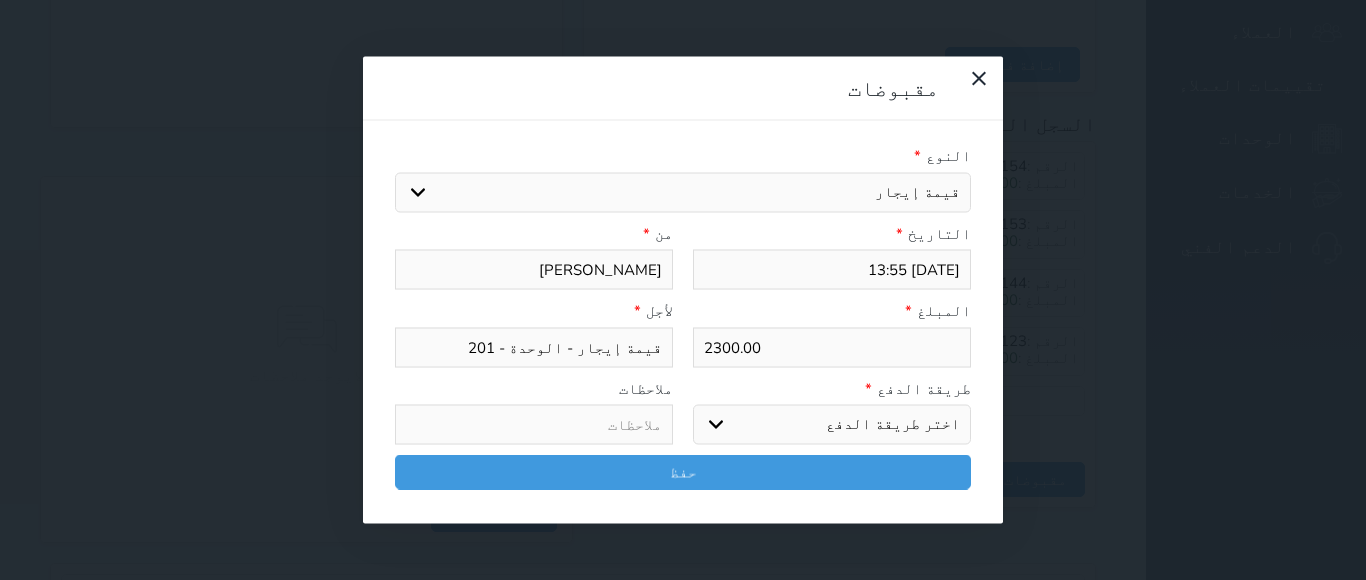 select 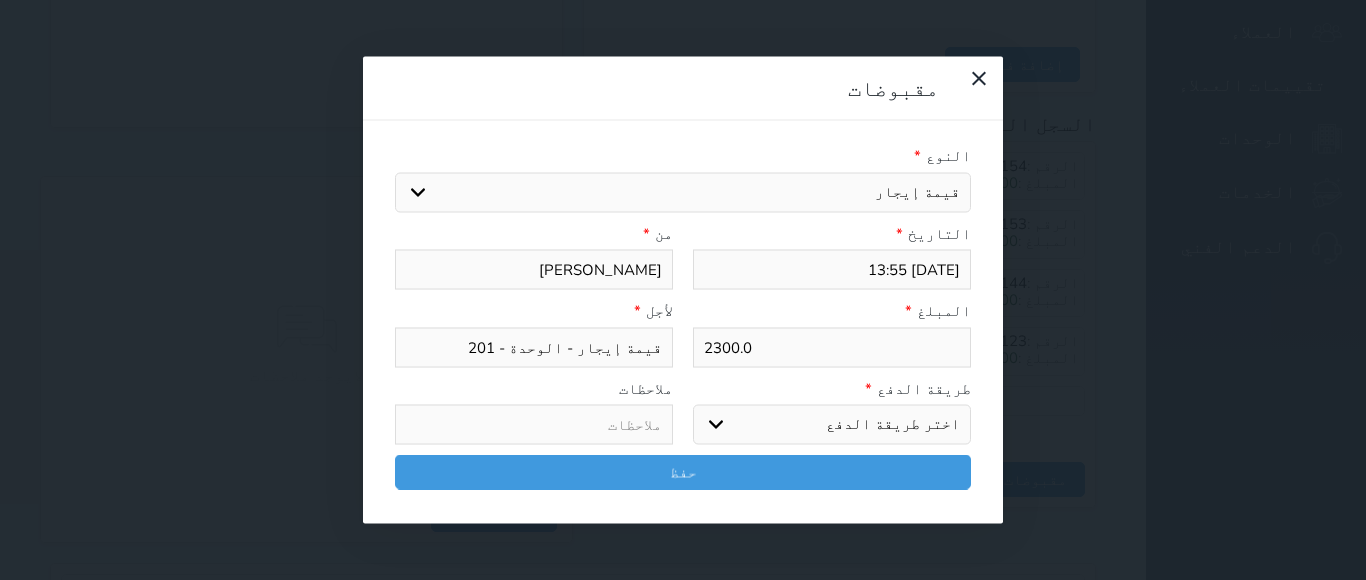 type on "2300." 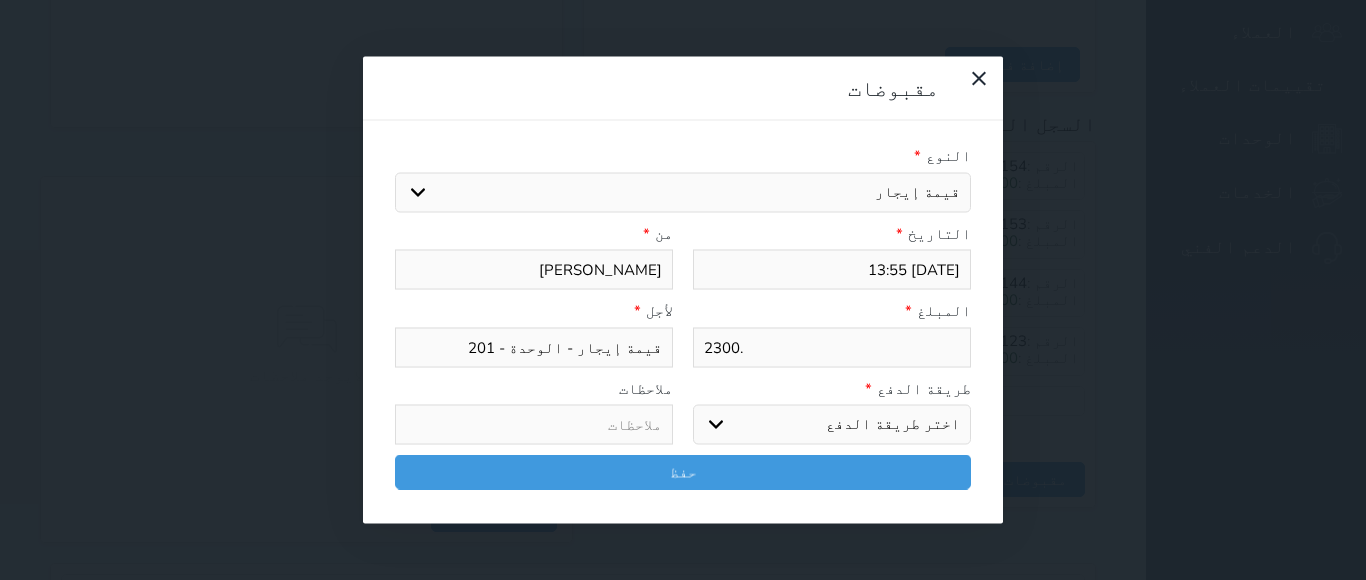type on "2300" 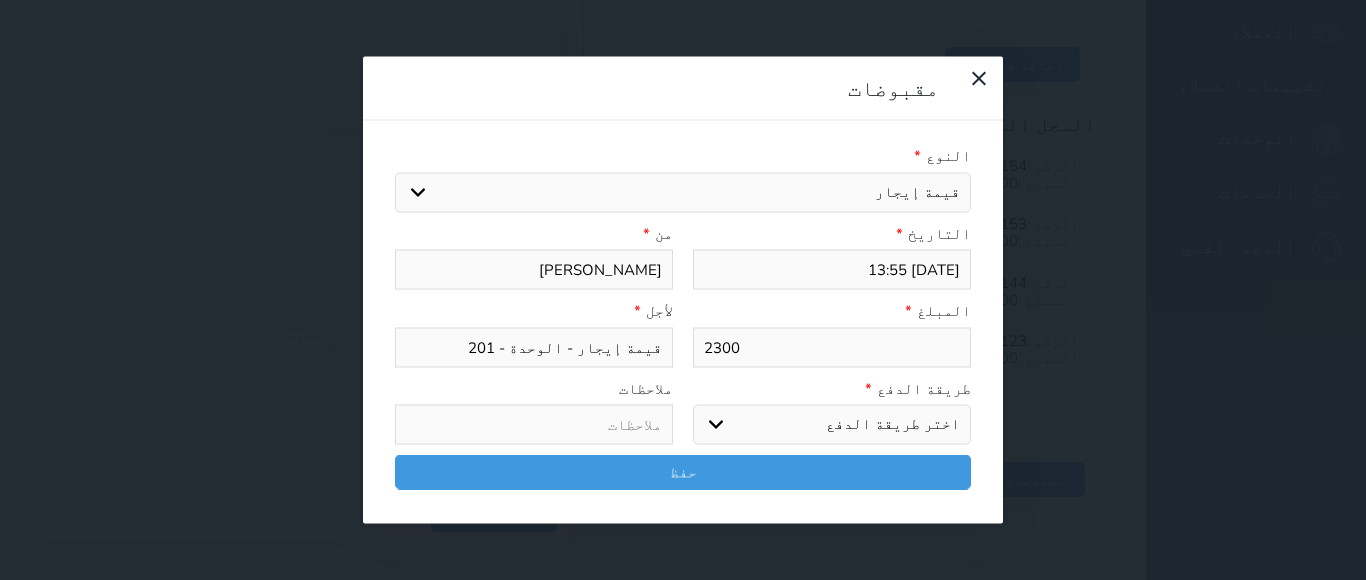 type on "230" 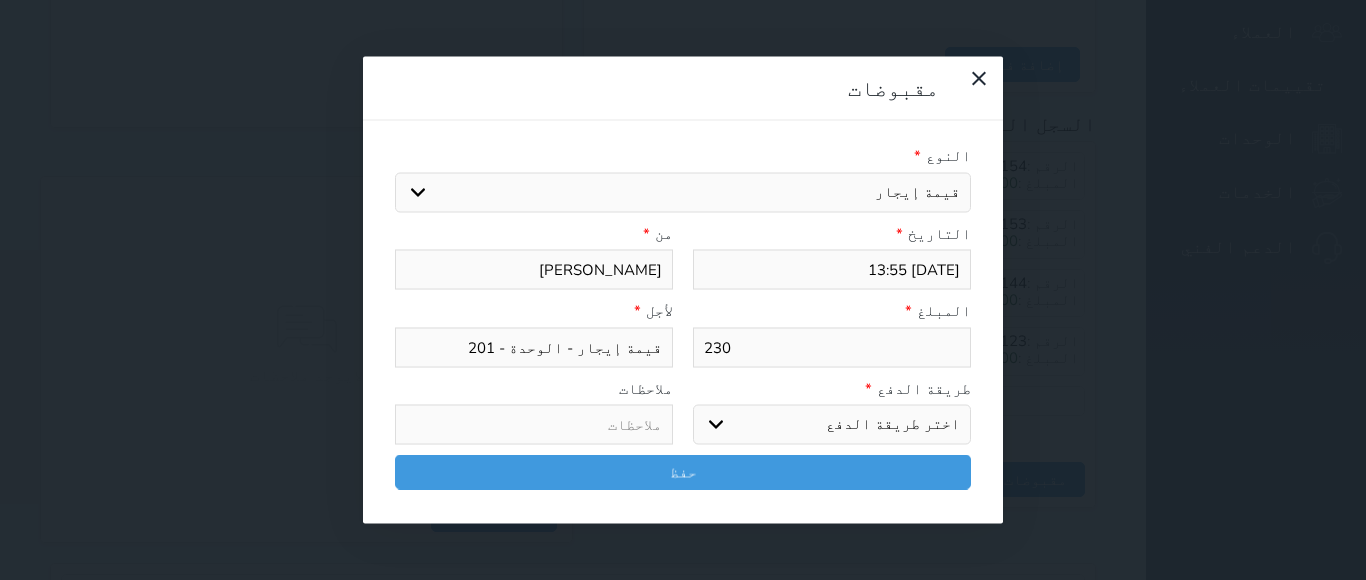 type on "23" 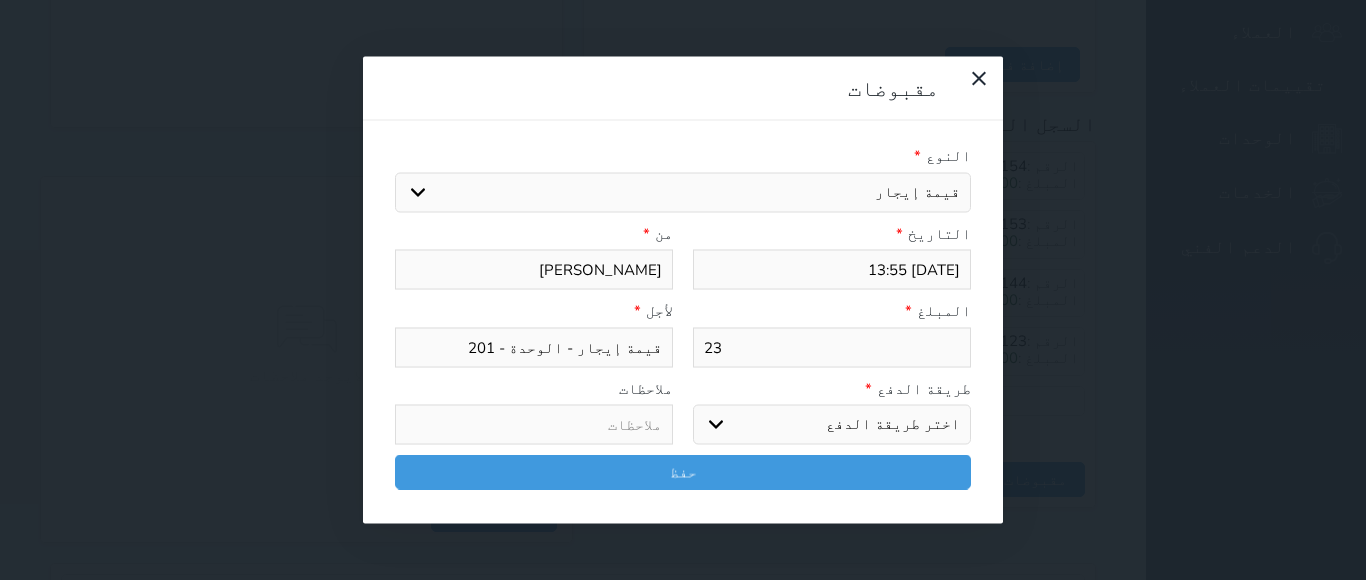 type on "2" 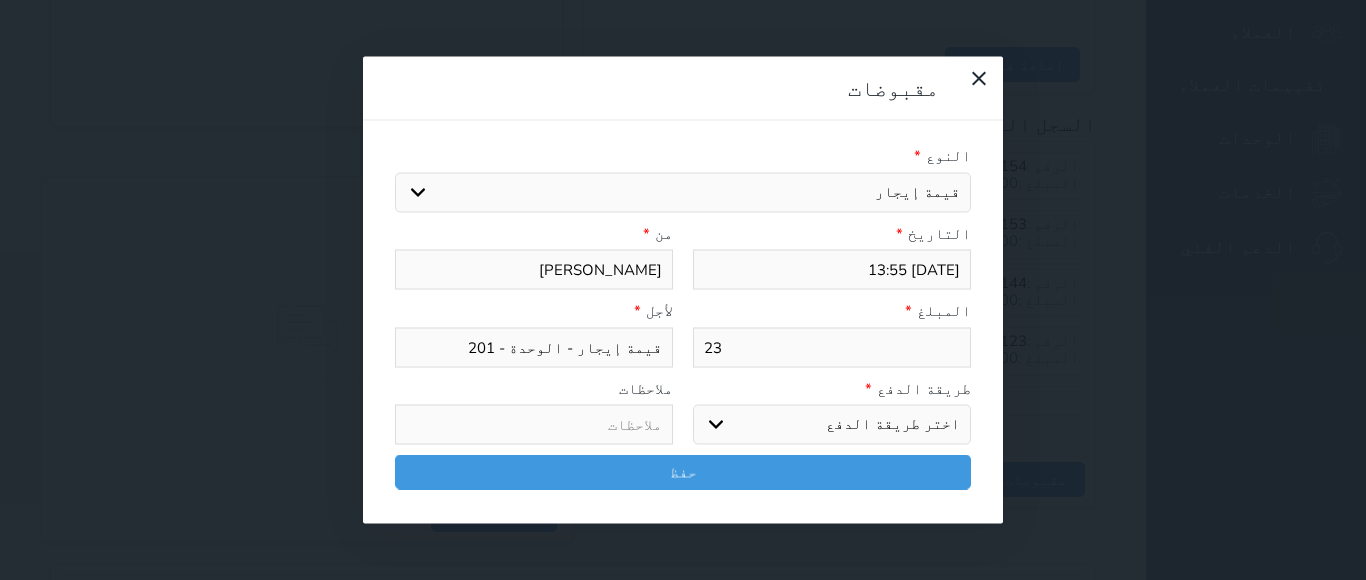select 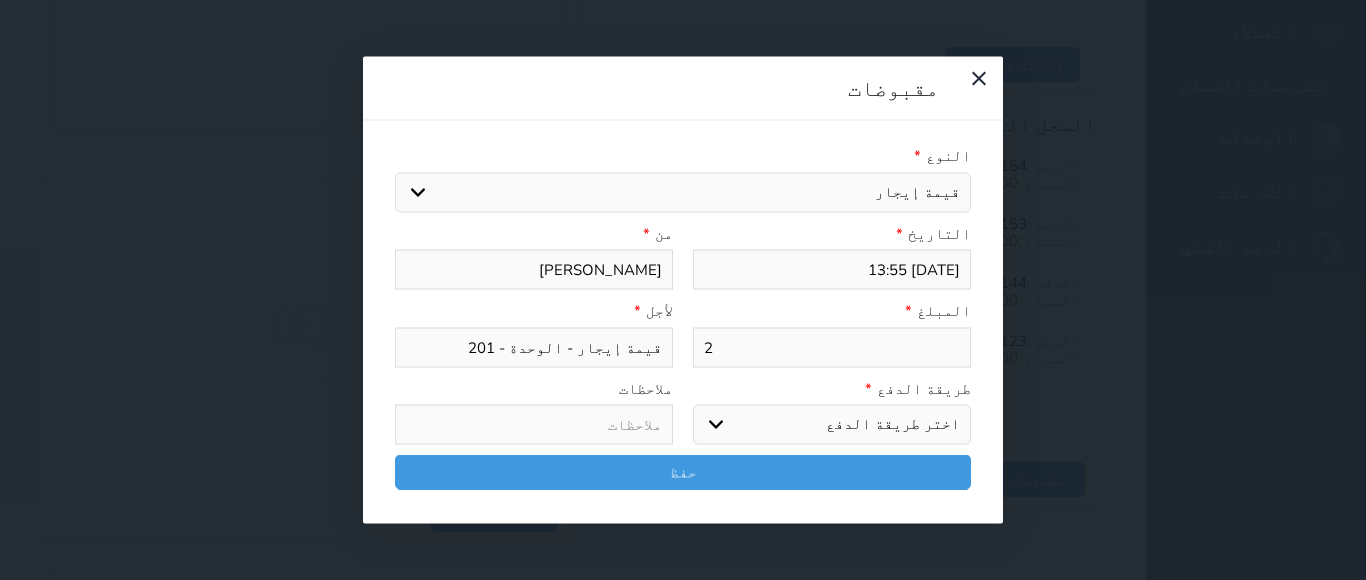 type 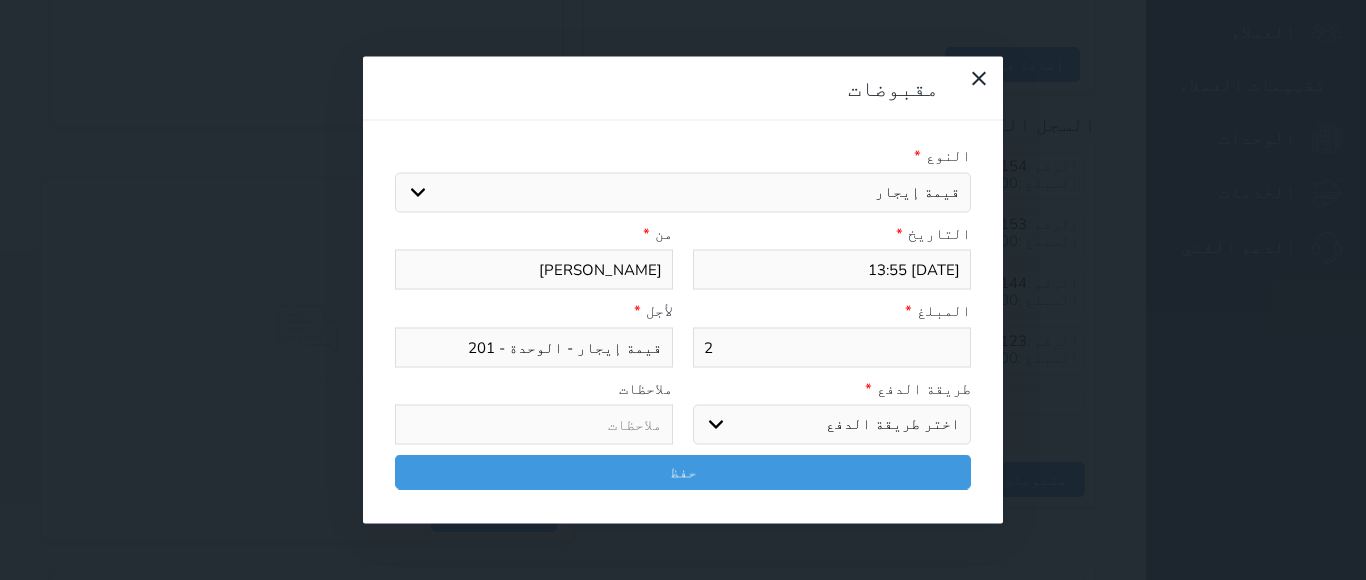 select 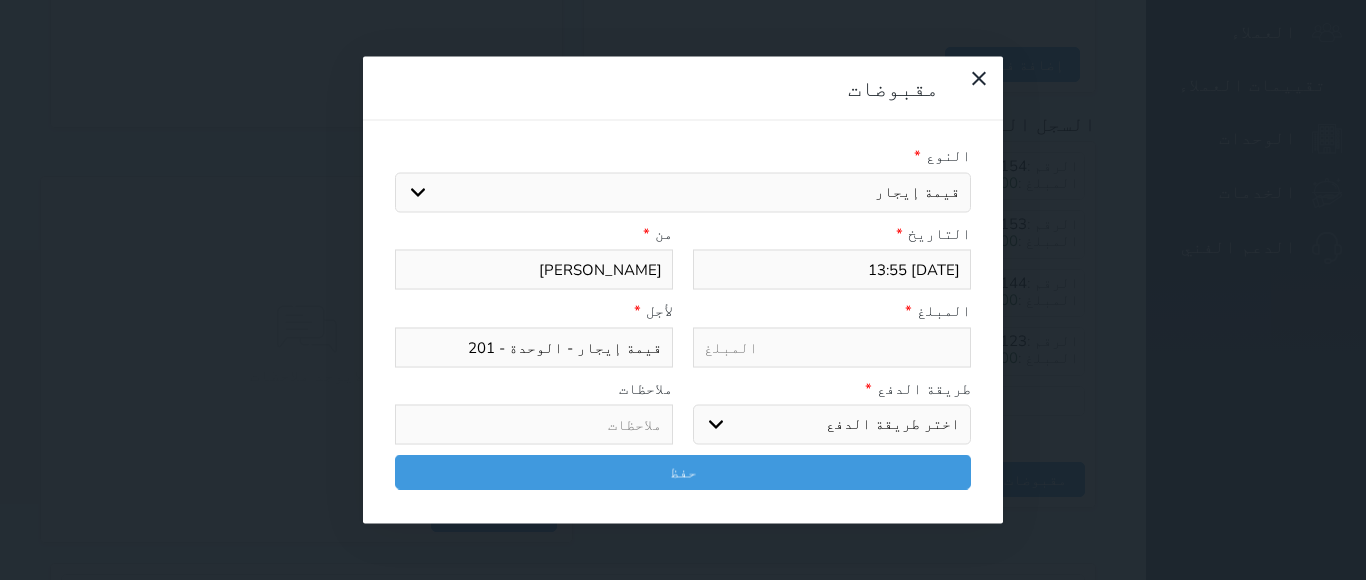 type on "3" 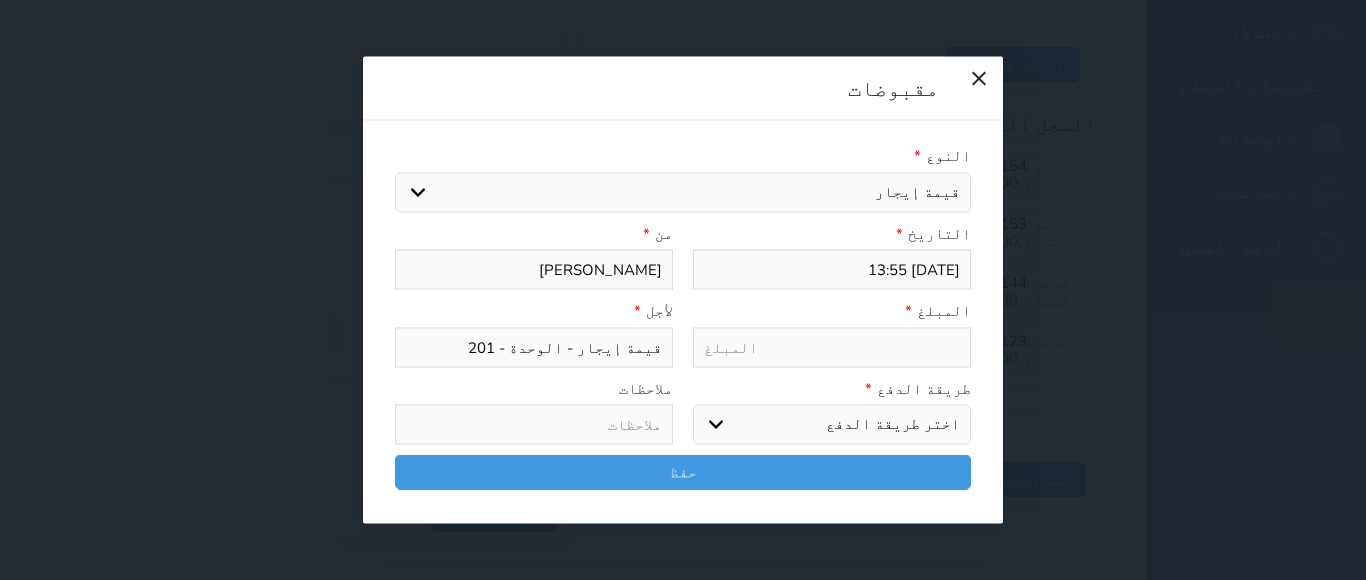 select 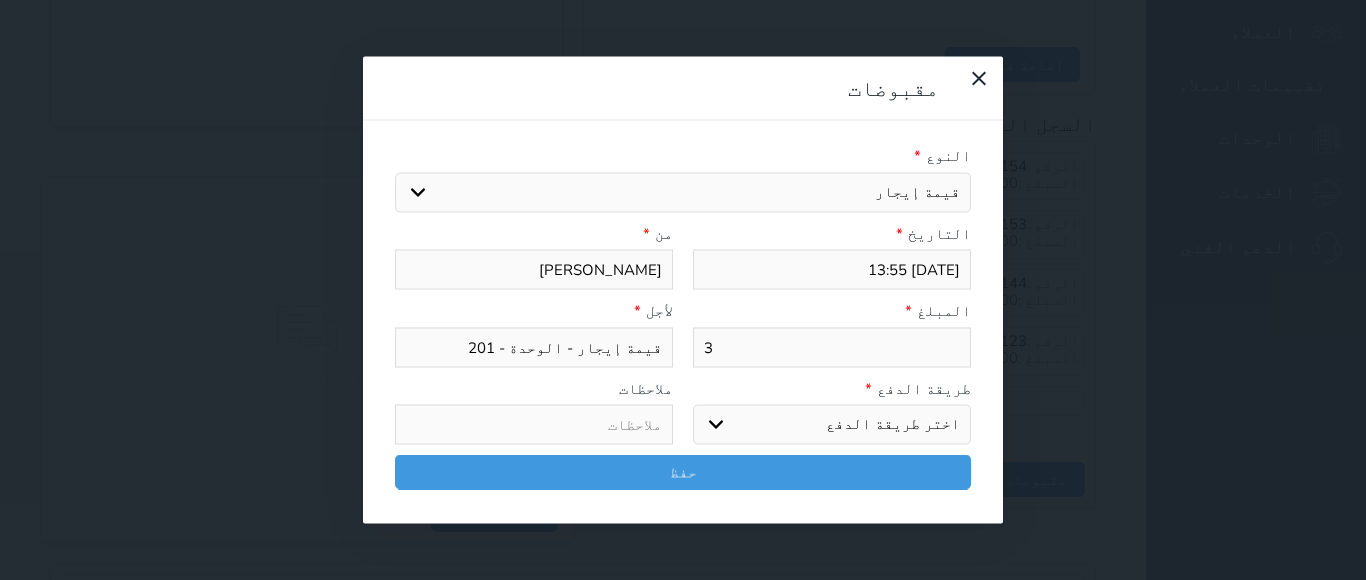 type on "30" 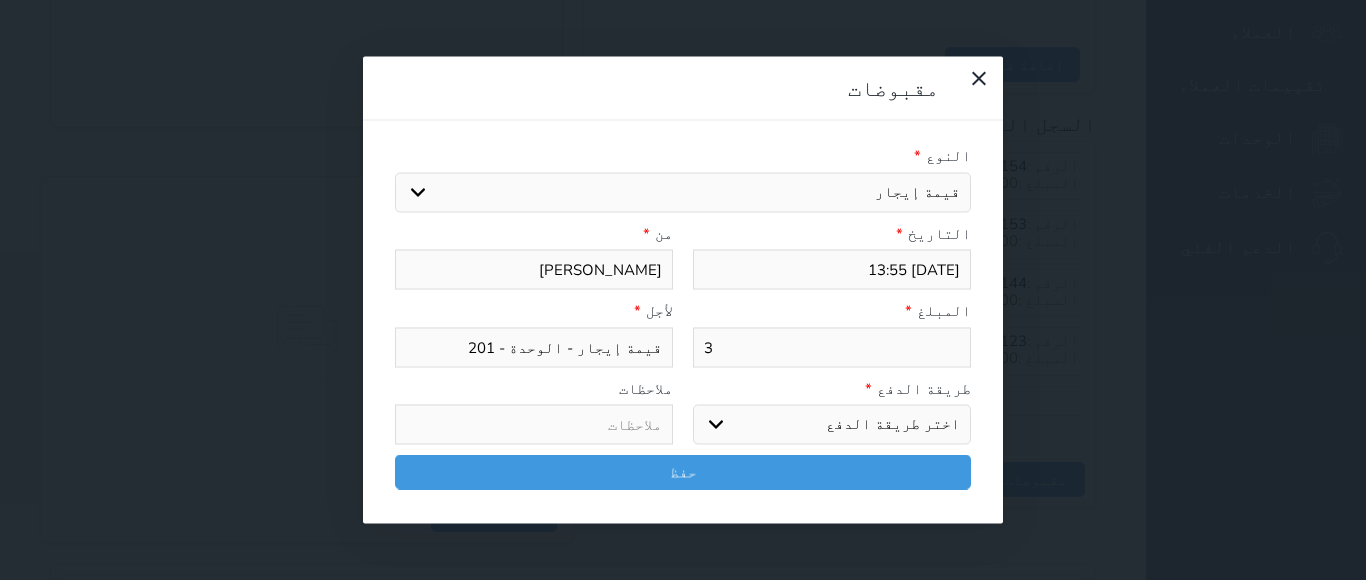 select 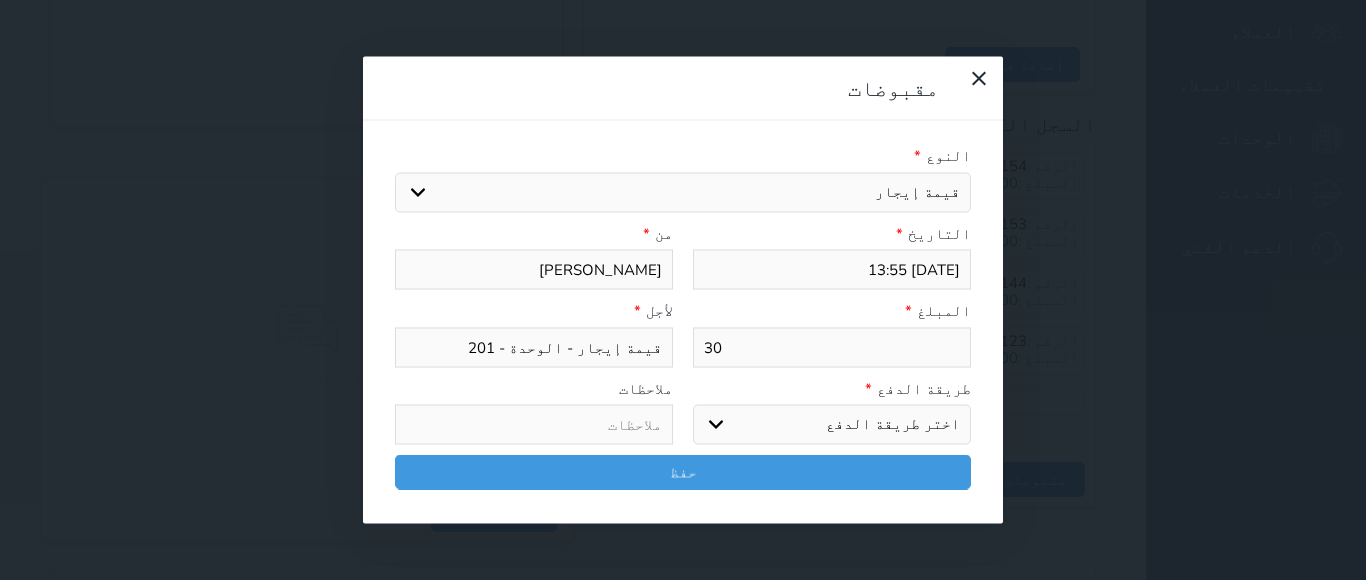 type on "300" 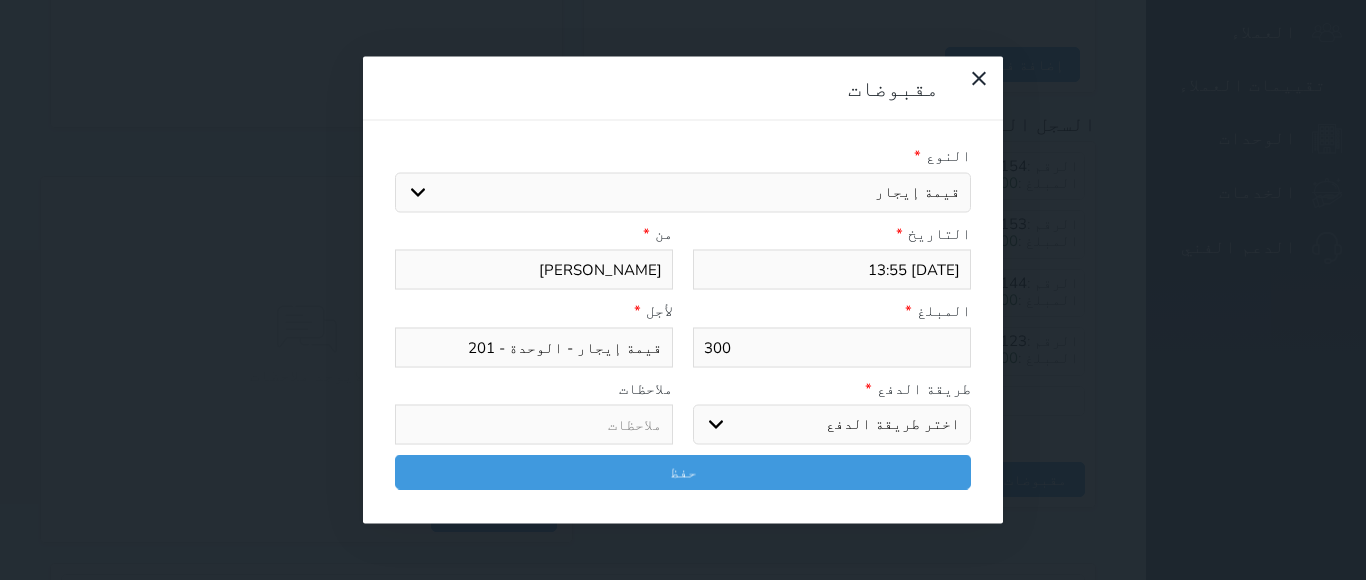 type on "300" 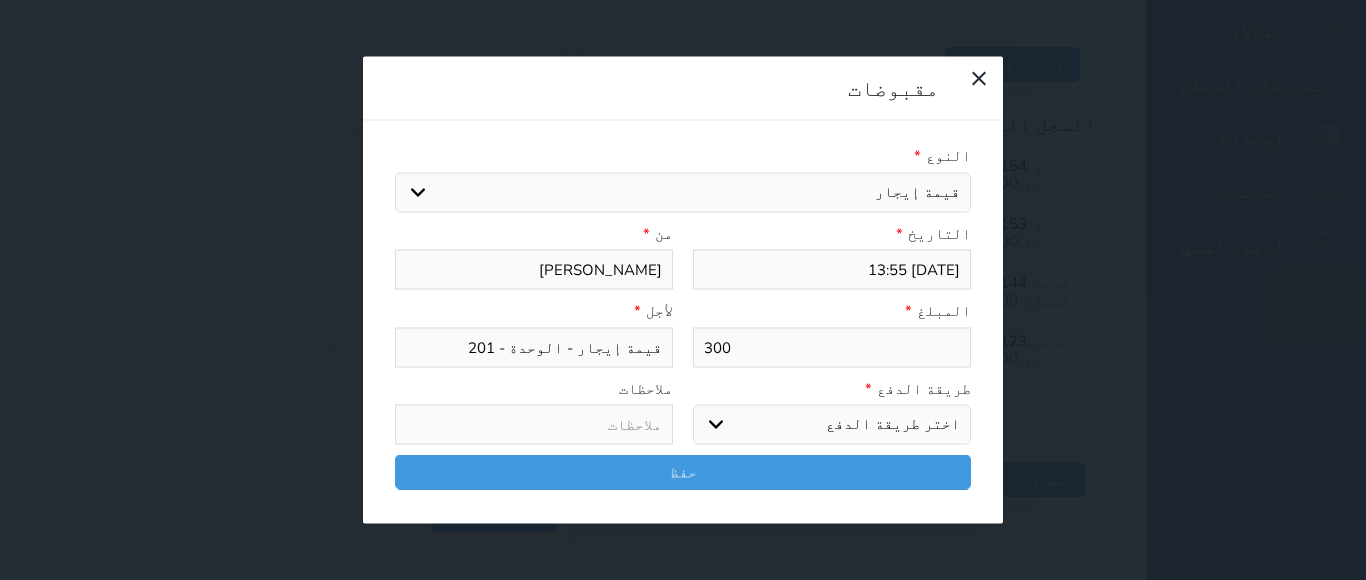 click on "اختر طريقة الدفع   دفع نقدى   تحويل بنكى   مدى   بطاقة ائتمان   آجل" at bounding box center (832, 425) 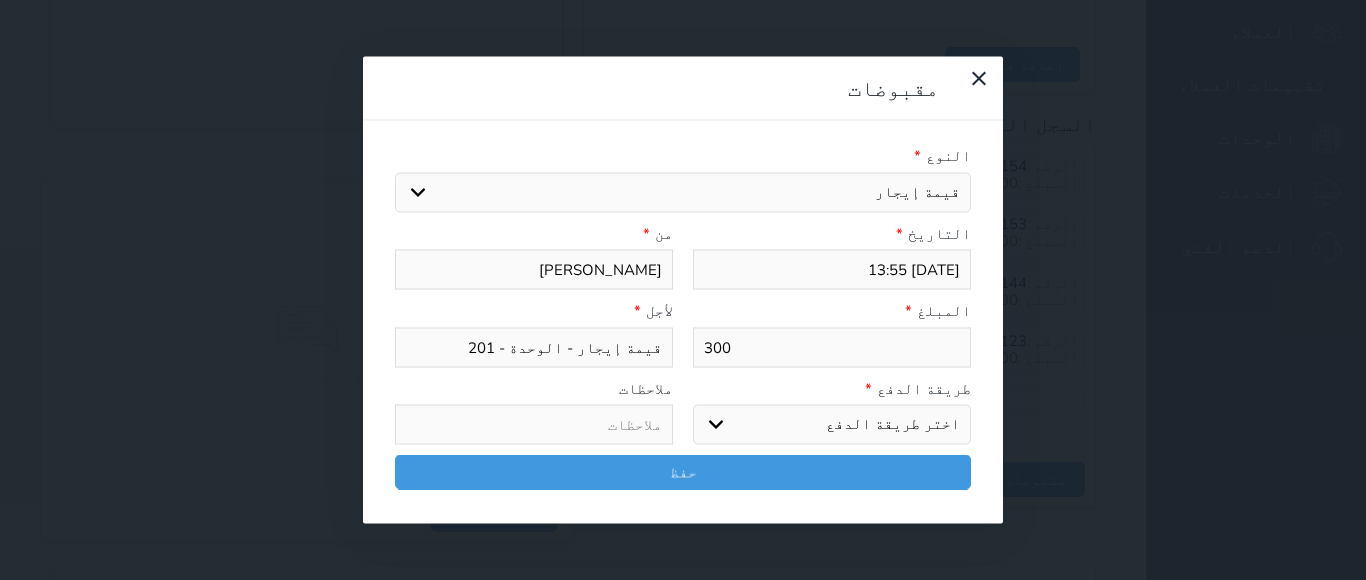 select on "cash" 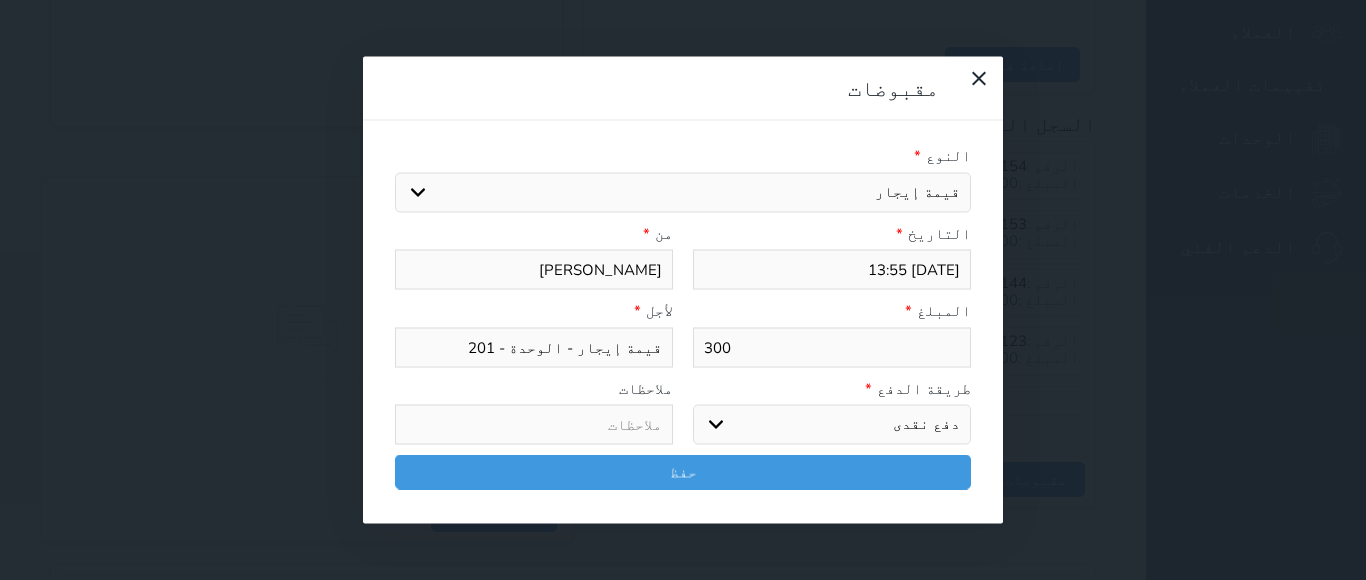 click on "اختر طريقة الدفع   دفع نقدى   تحويل بنكى   مدى   بطاقة ائتمان   آجل" at bounding box center [832, 425] 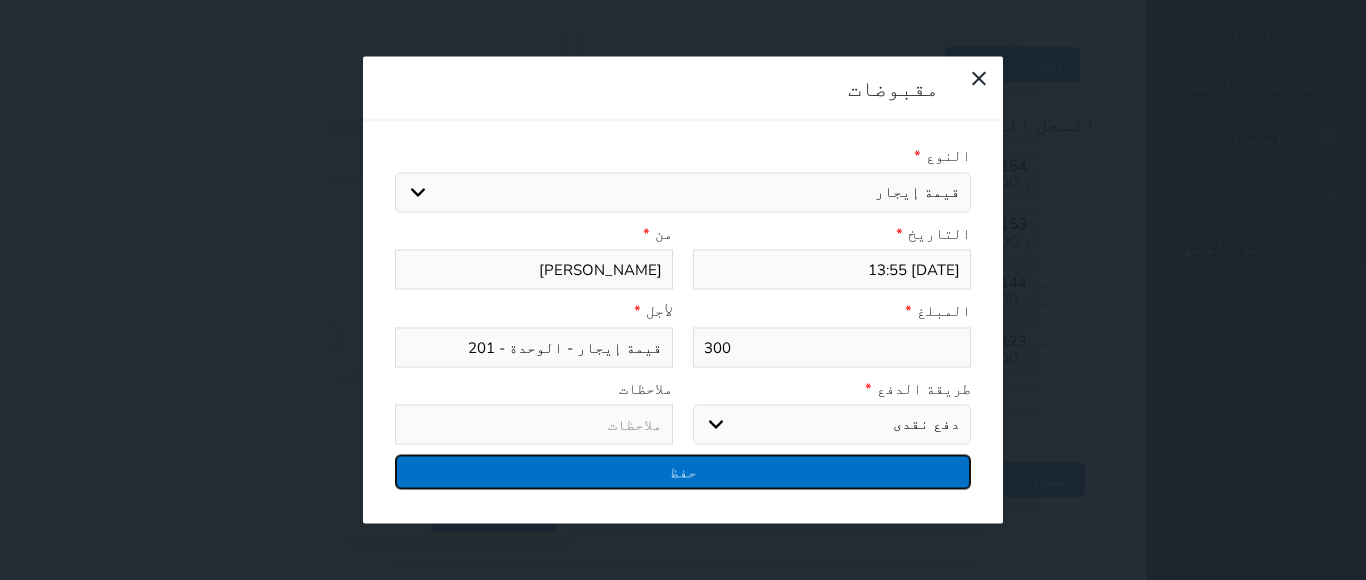 click on "حفظ" at bounding box center [683, 472] 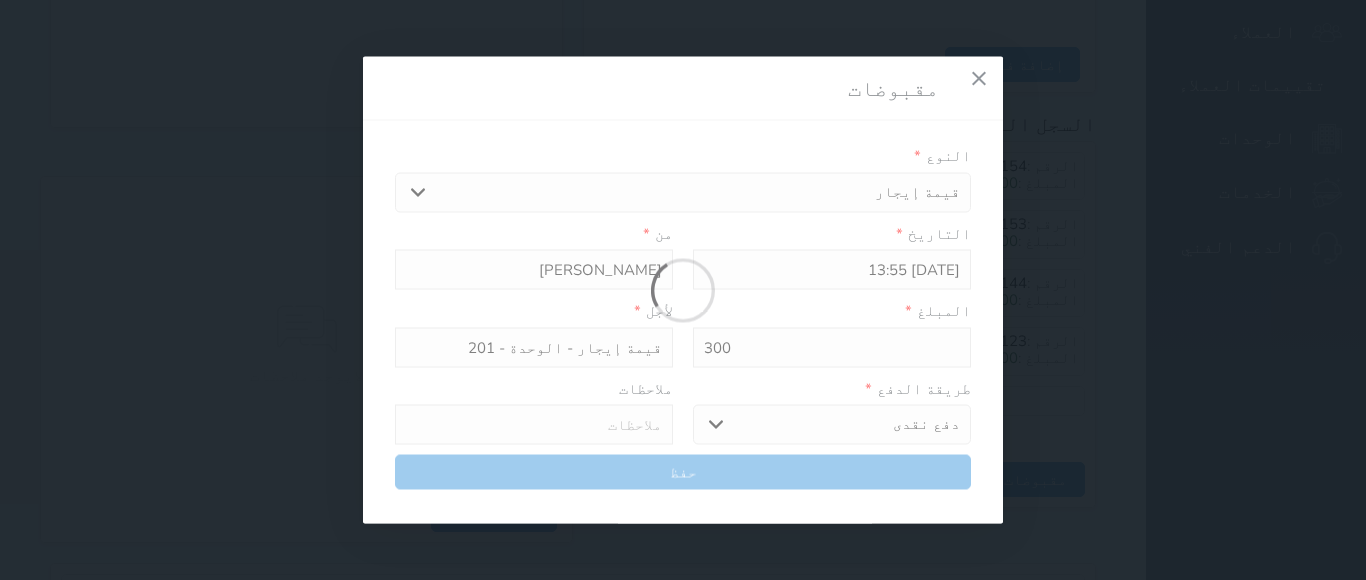 select 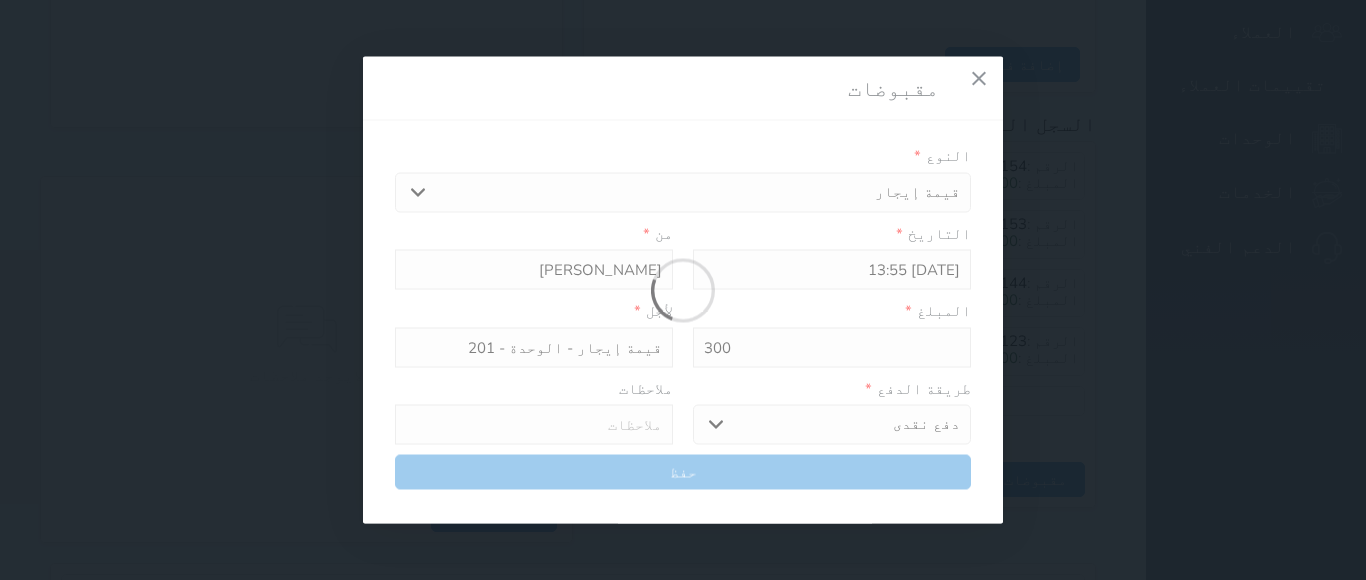type 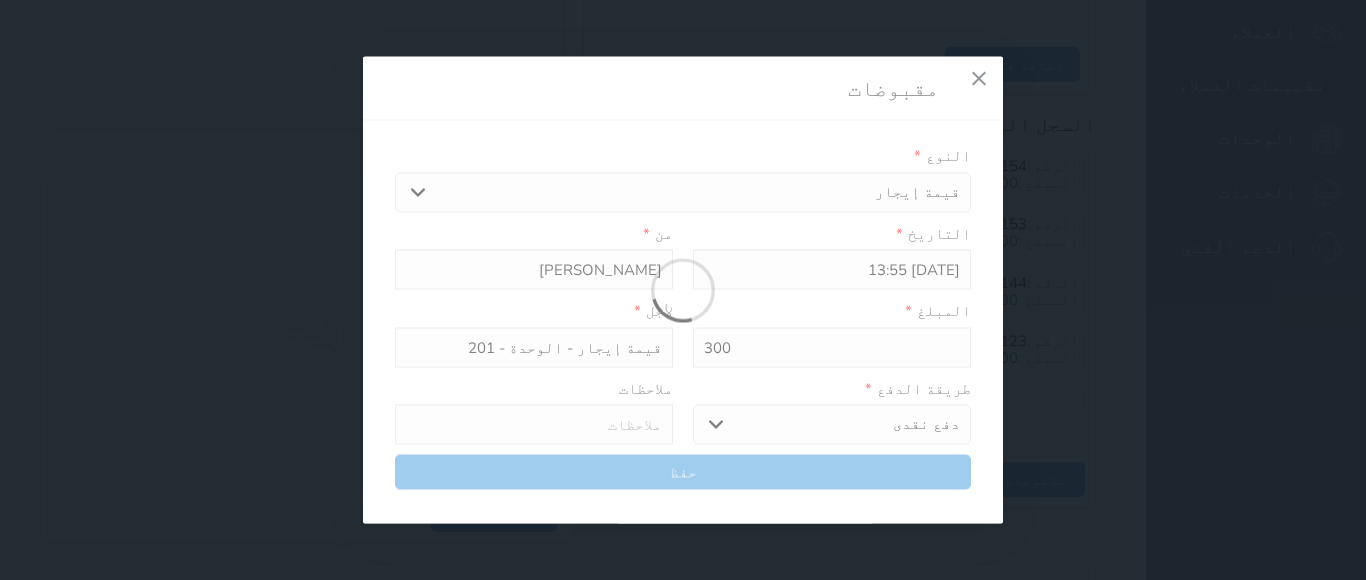 type on "0" 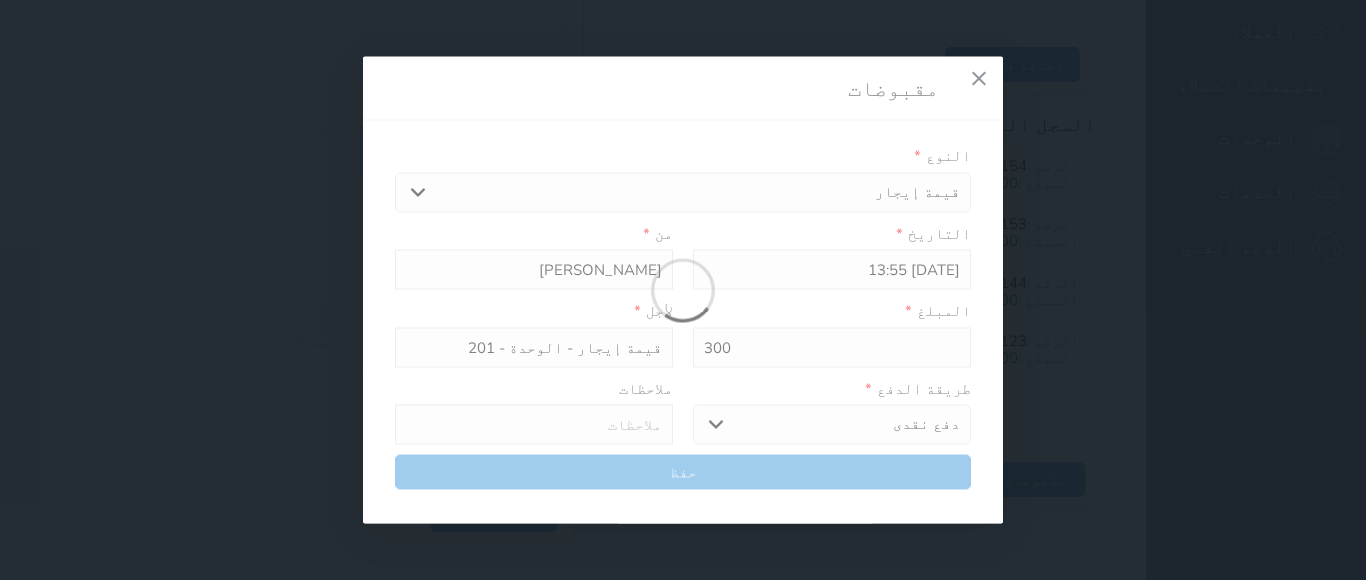 select 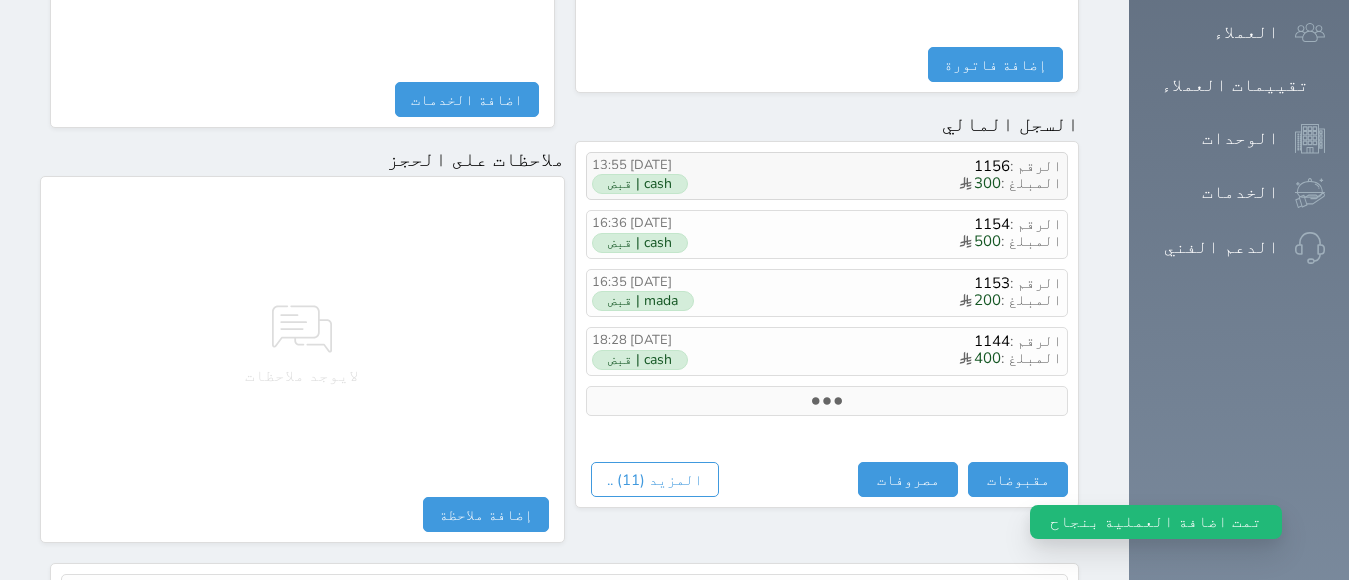 click on "cash | قبض" at bounding box center (640, 184) 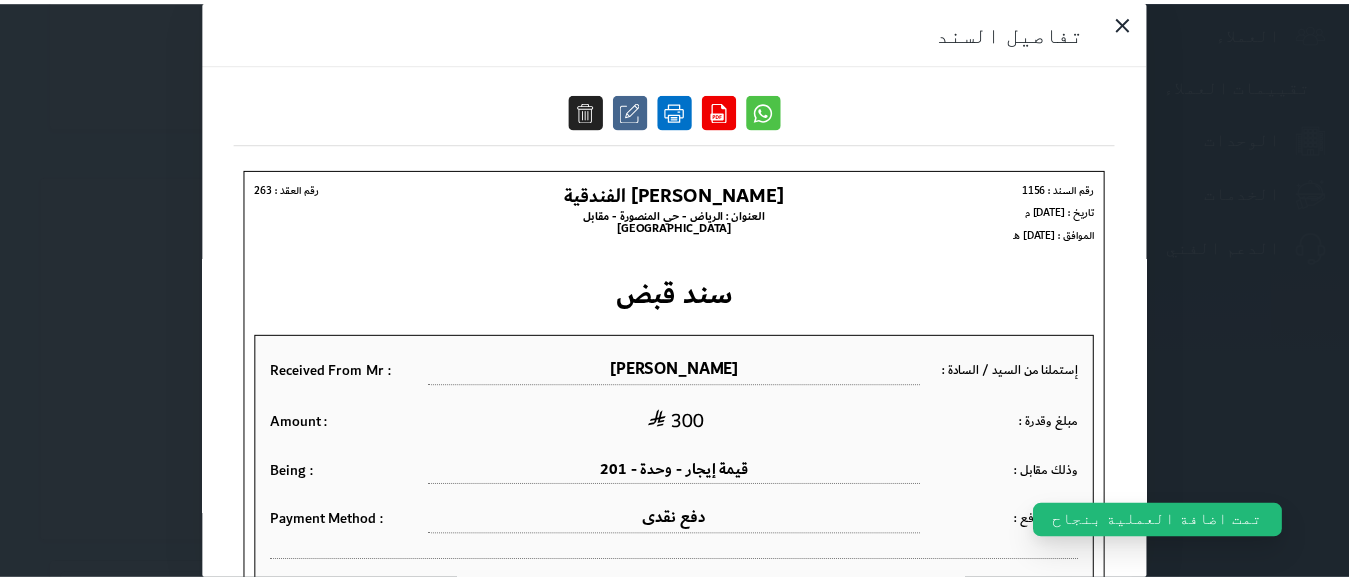 scroll, scrollTop: 0, scrollLeft: 0, axis: both 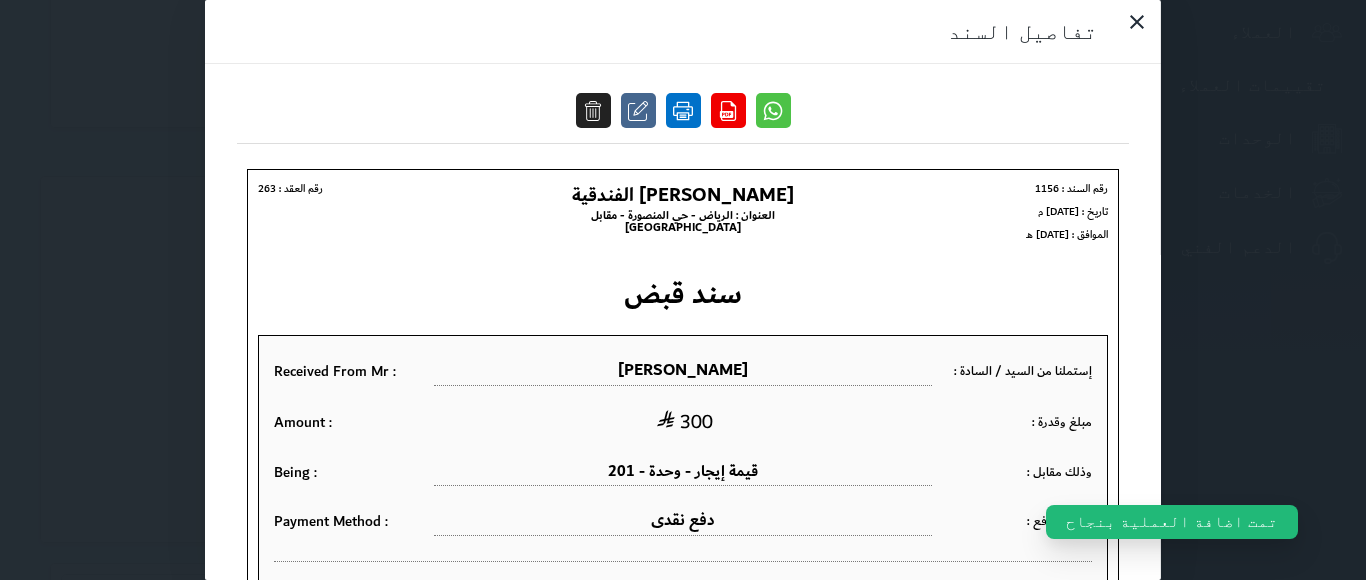 click at bounding box center (683, 110) 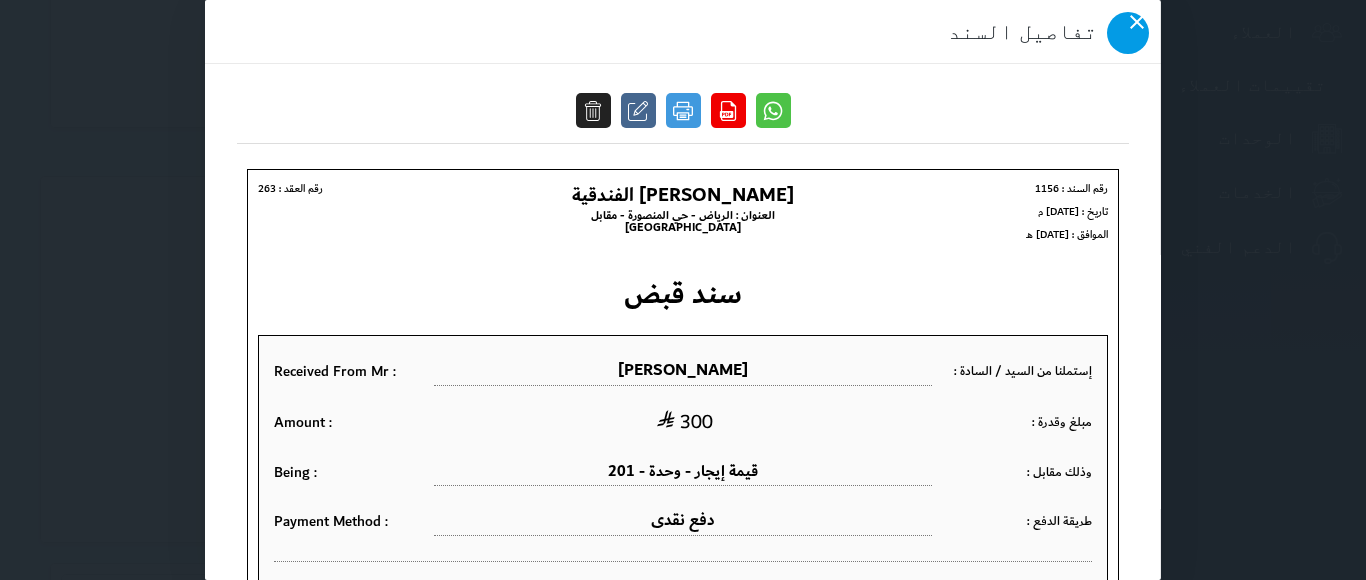 click 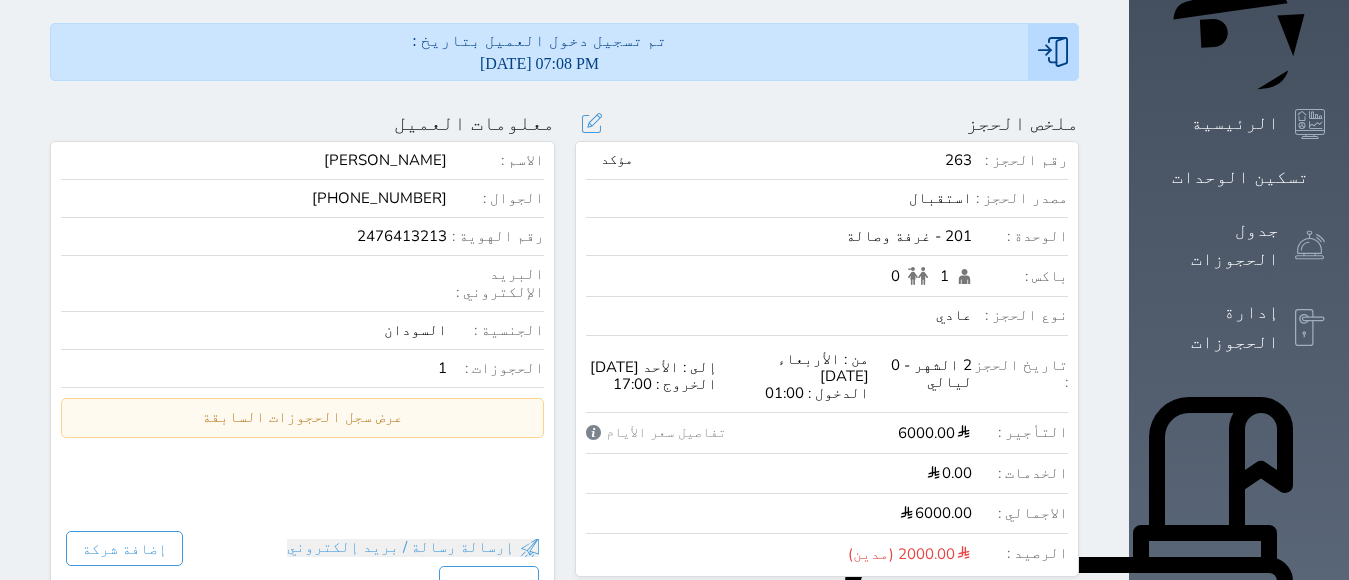 scroll, scrollTop: 245, scrollLeft: 0, axis: vertical 